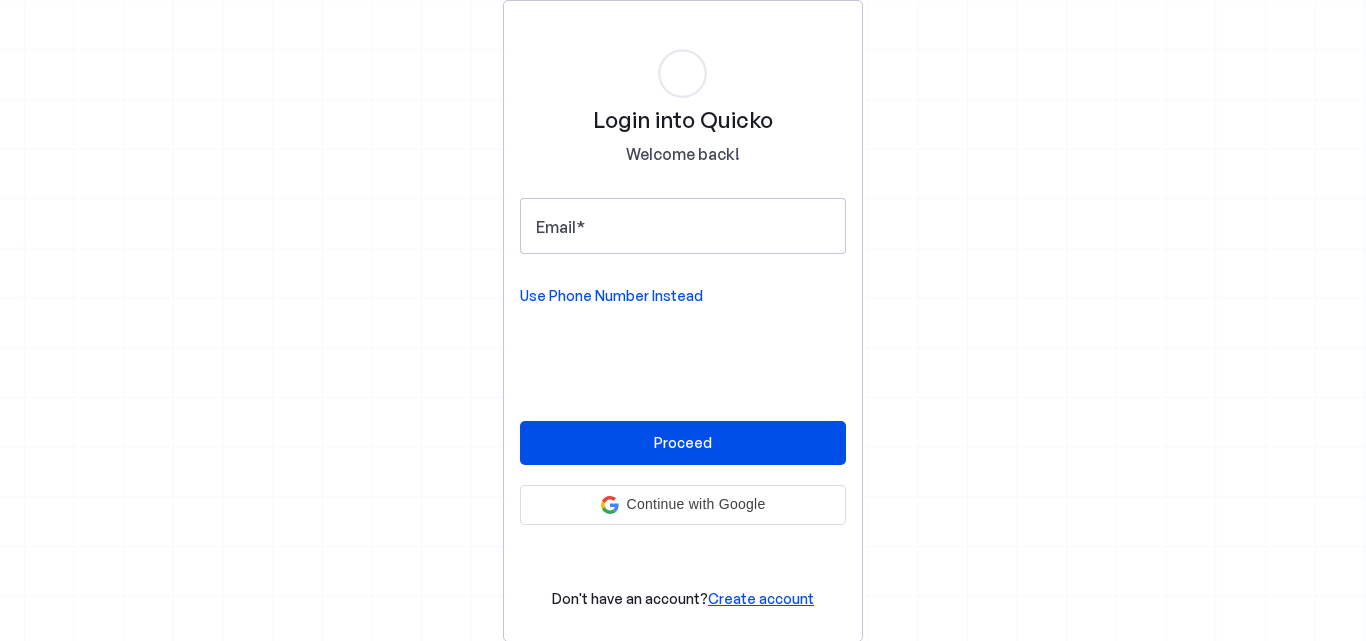 scroll, scrollTop: 0, scrollLeft: 0, axis: both 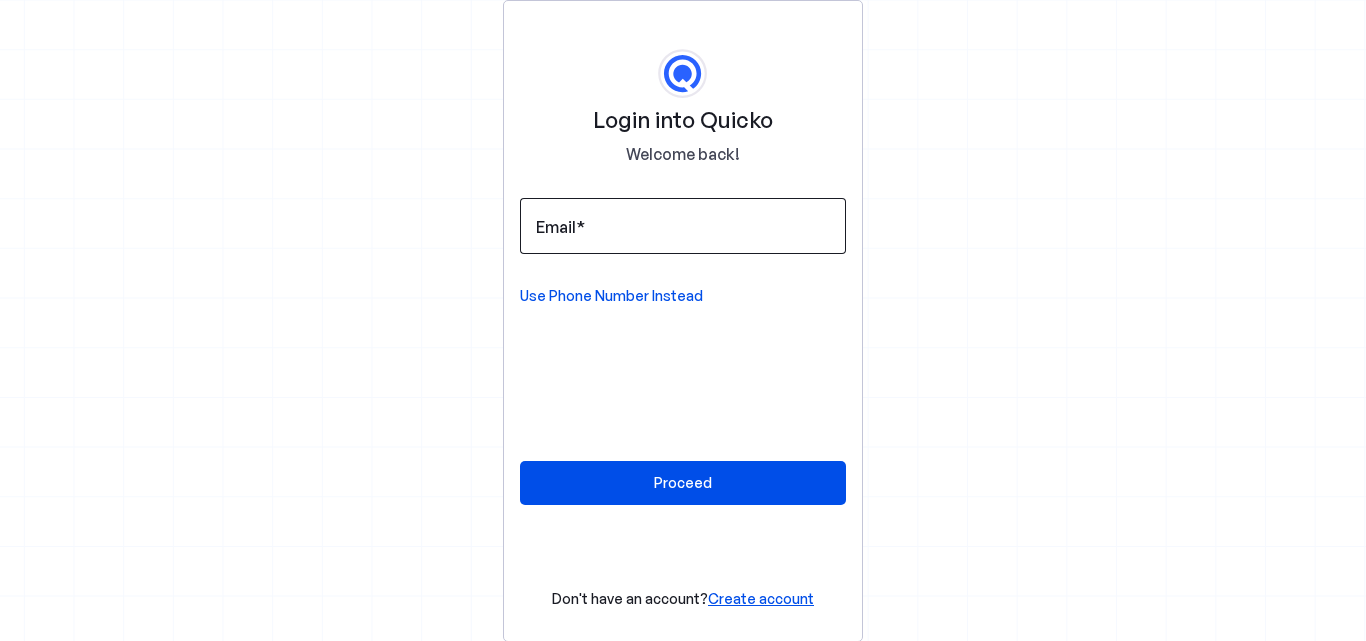 click at bounding box center [580, 227] 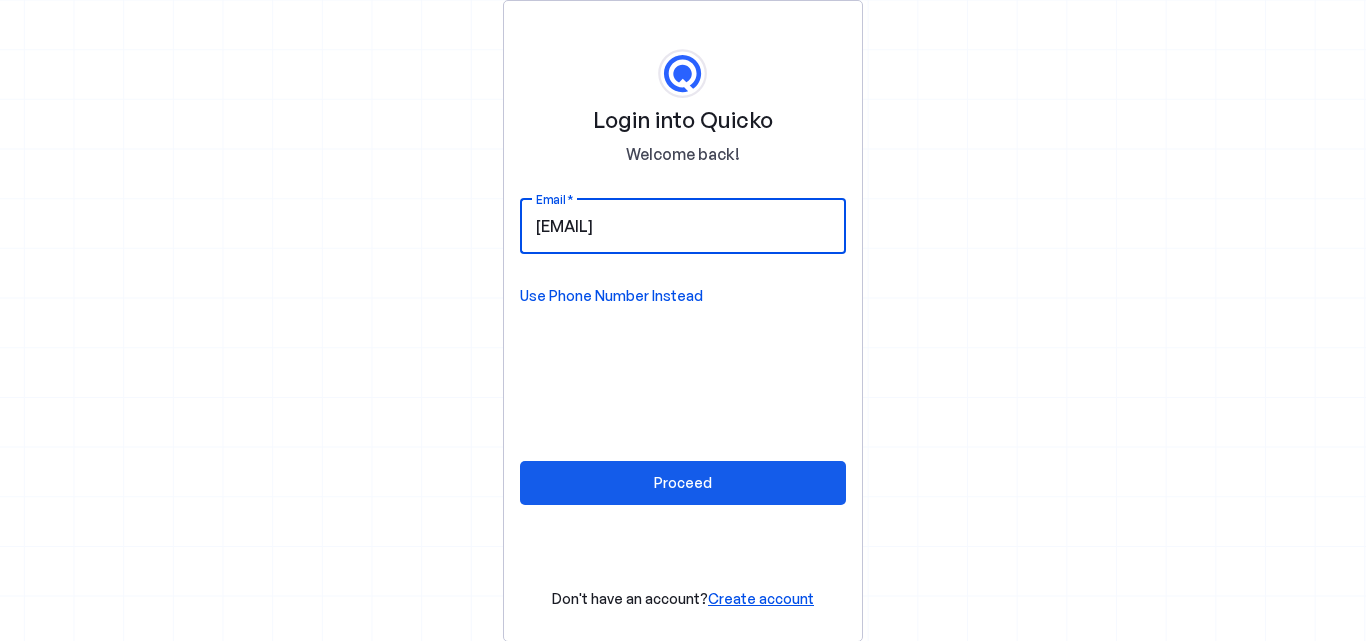 type on "Rahulilus@gmail.com" 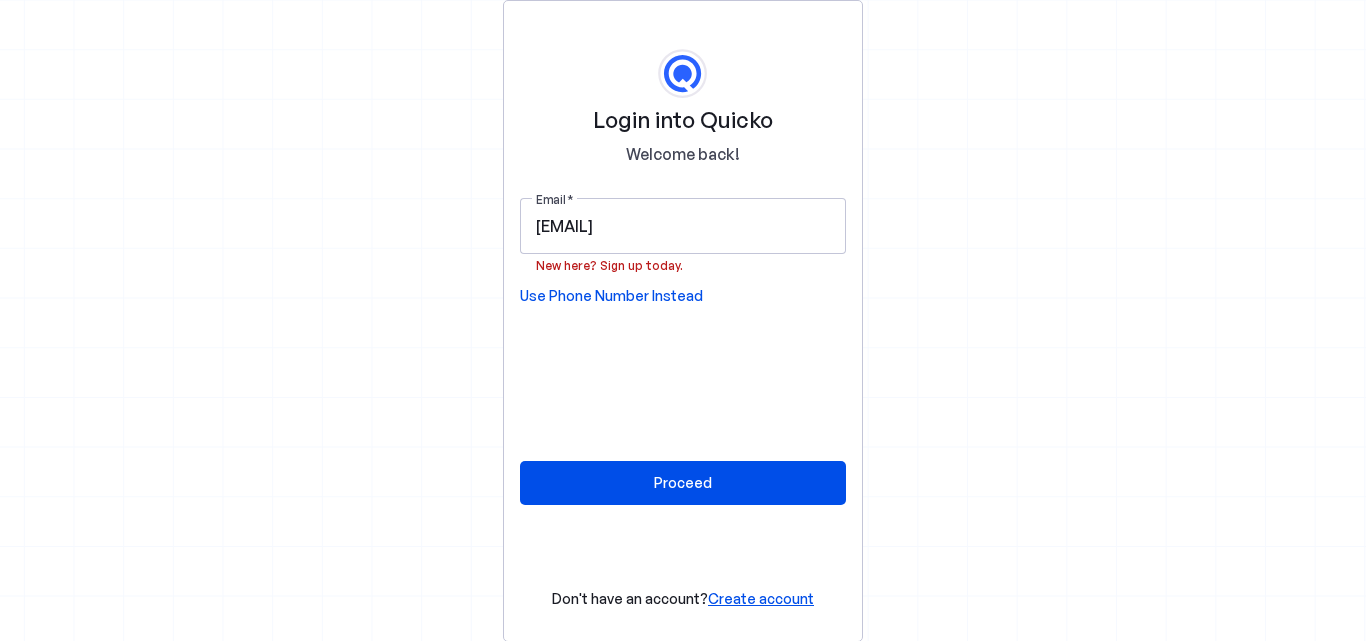 click on "Create account" at bounding box center (761, 598) 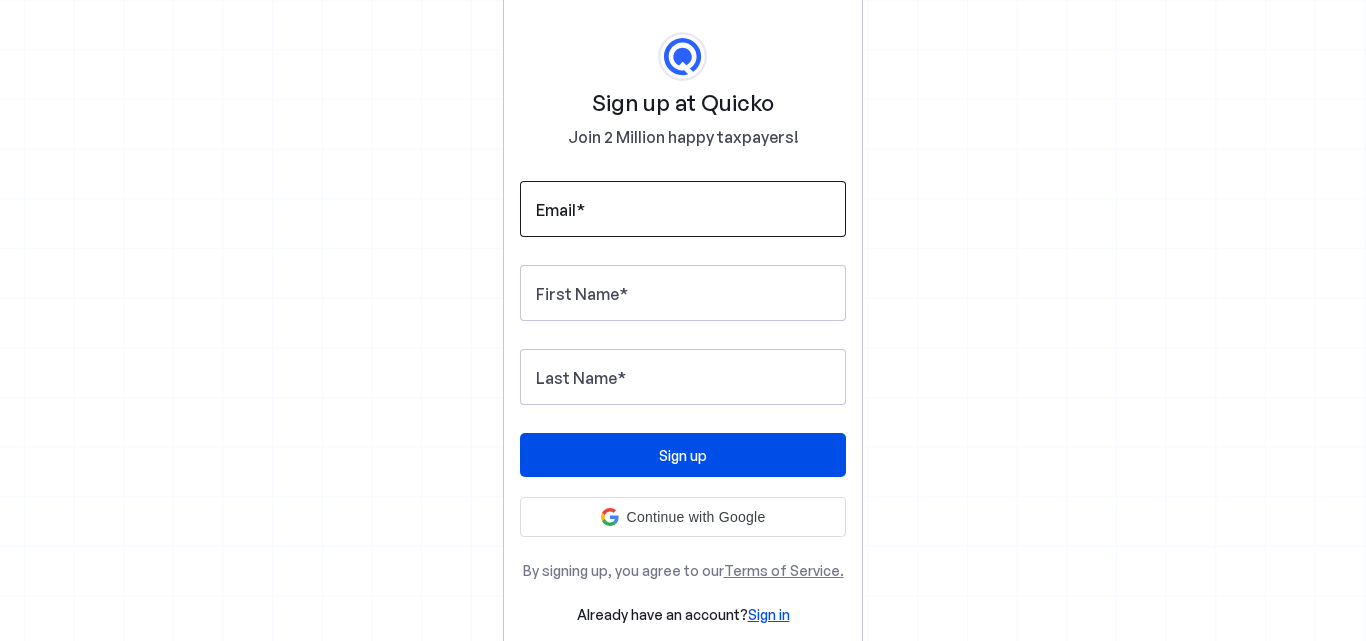 click on "Email" at bounding box center (556, 210) 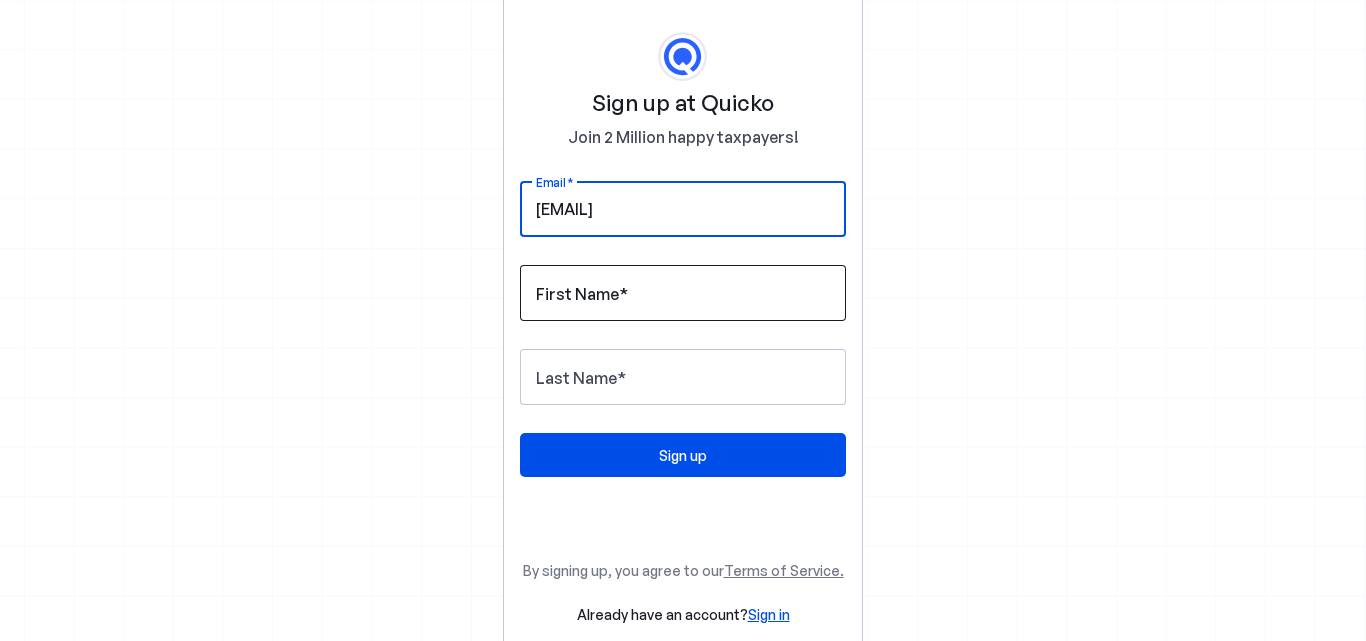 type on "Rahulilus@gmail.com" 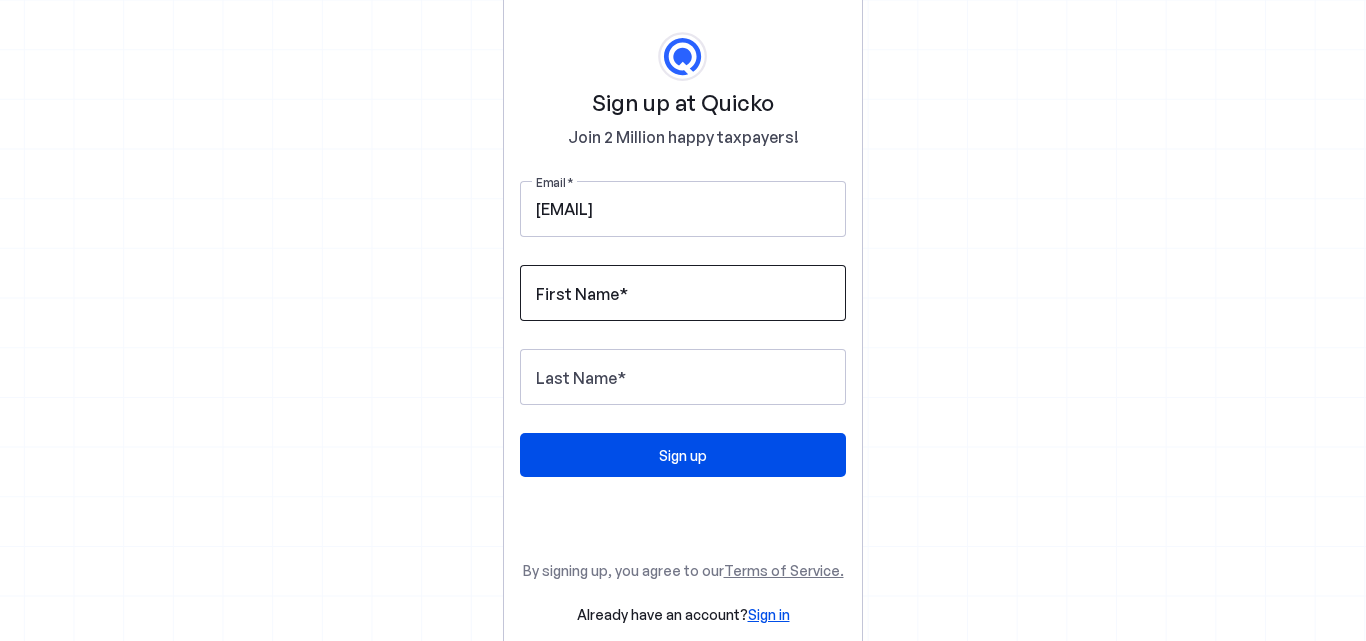 click on "First Name" at bounding box center (577, 294) 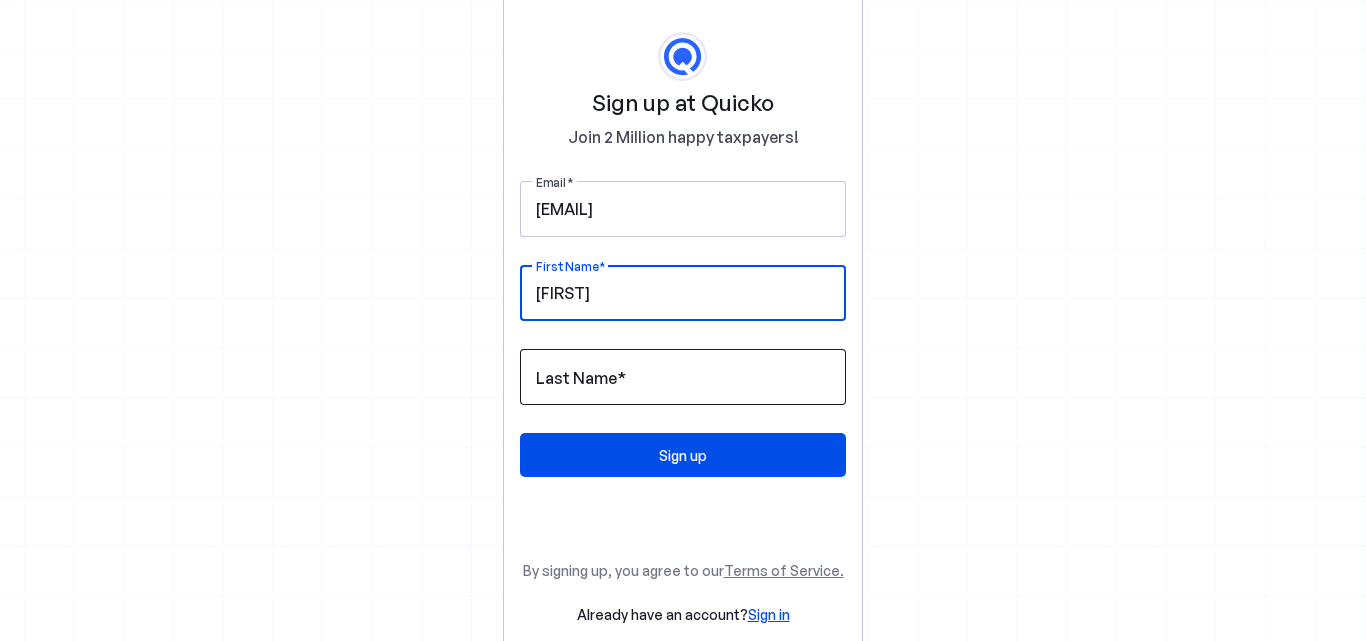 type on "Rahul" 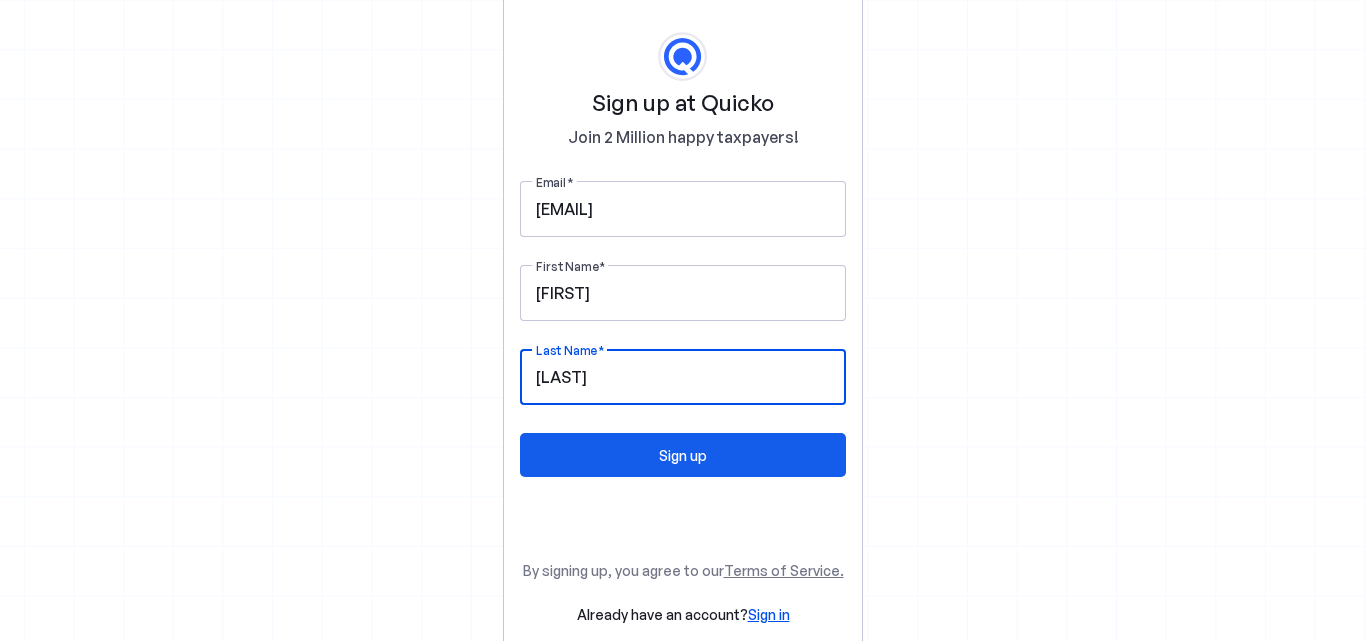 type on "Tiwari" 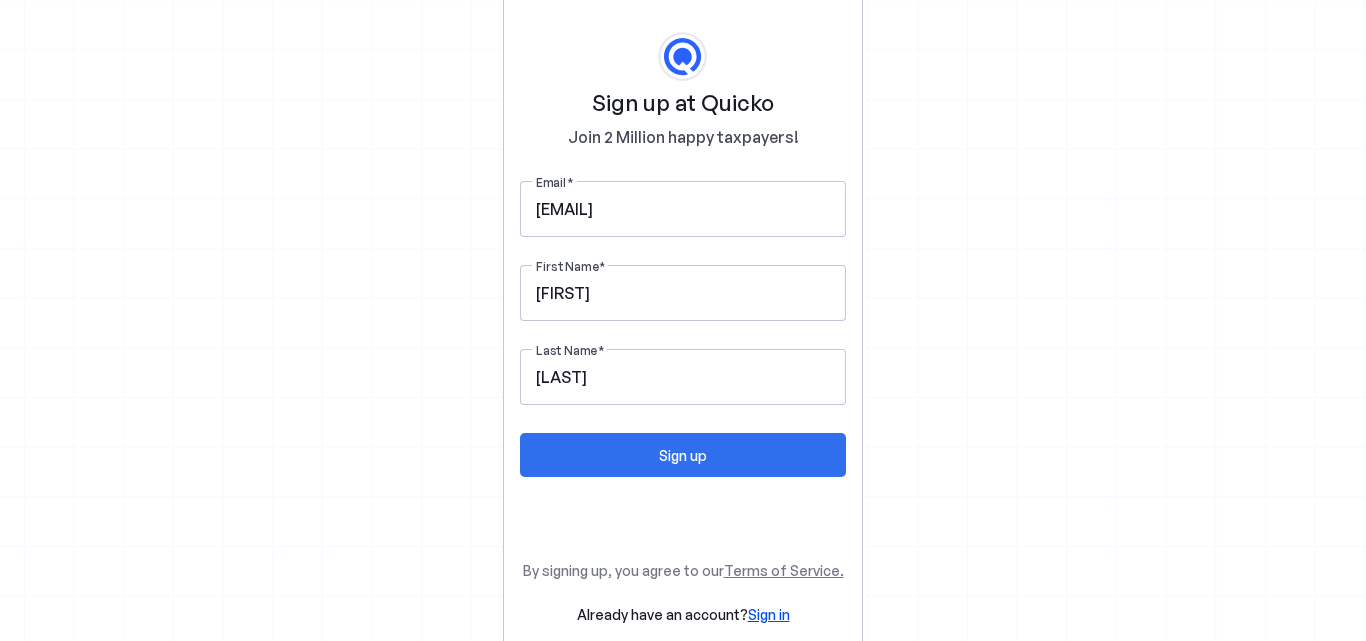 click at bounding box center (683, 455) 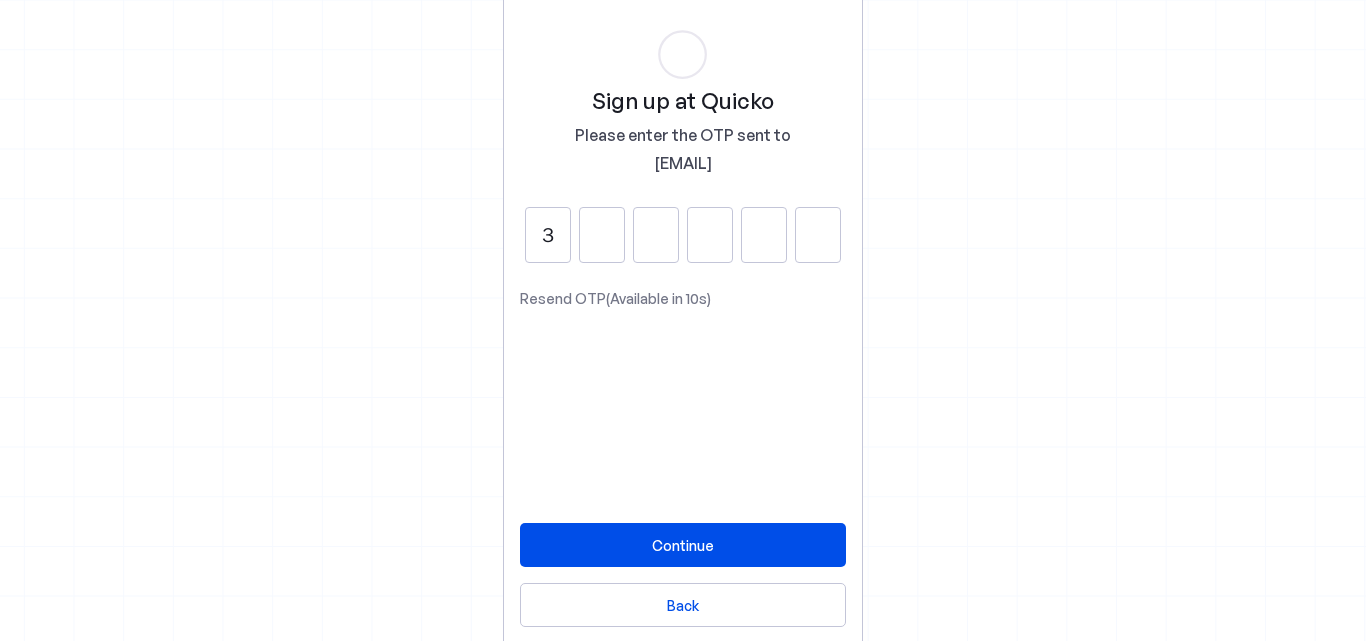 type on "3" 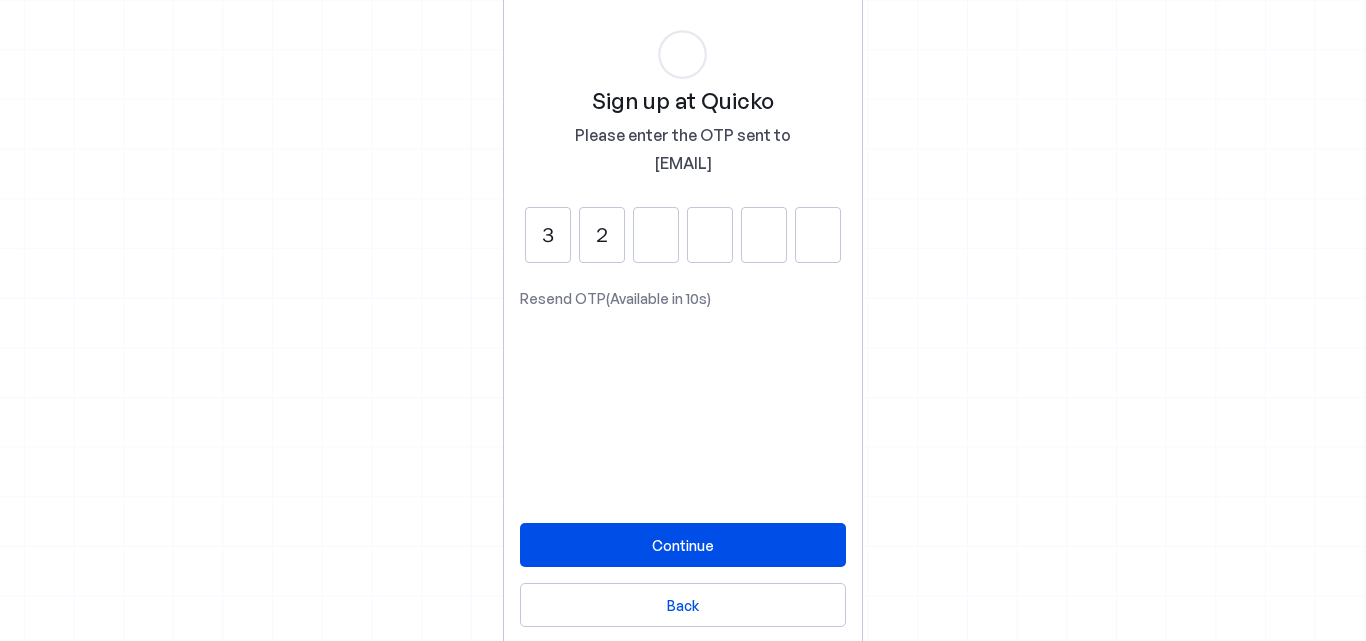 type on "2" 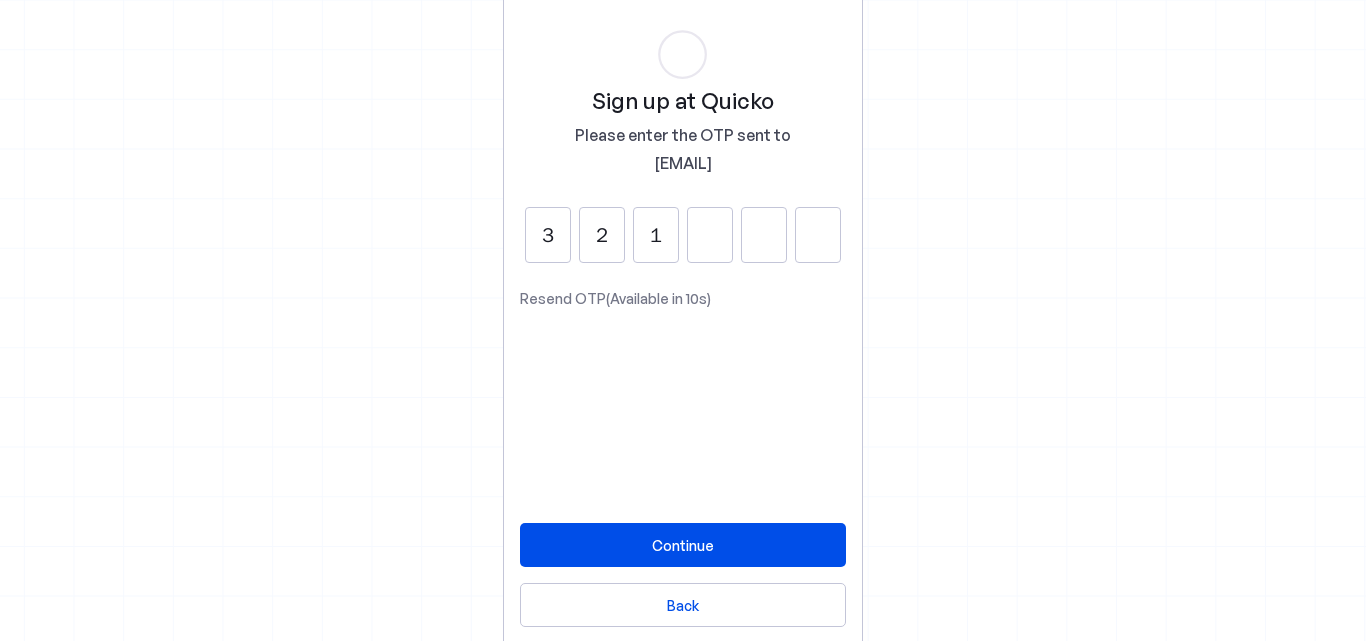 type on "1" 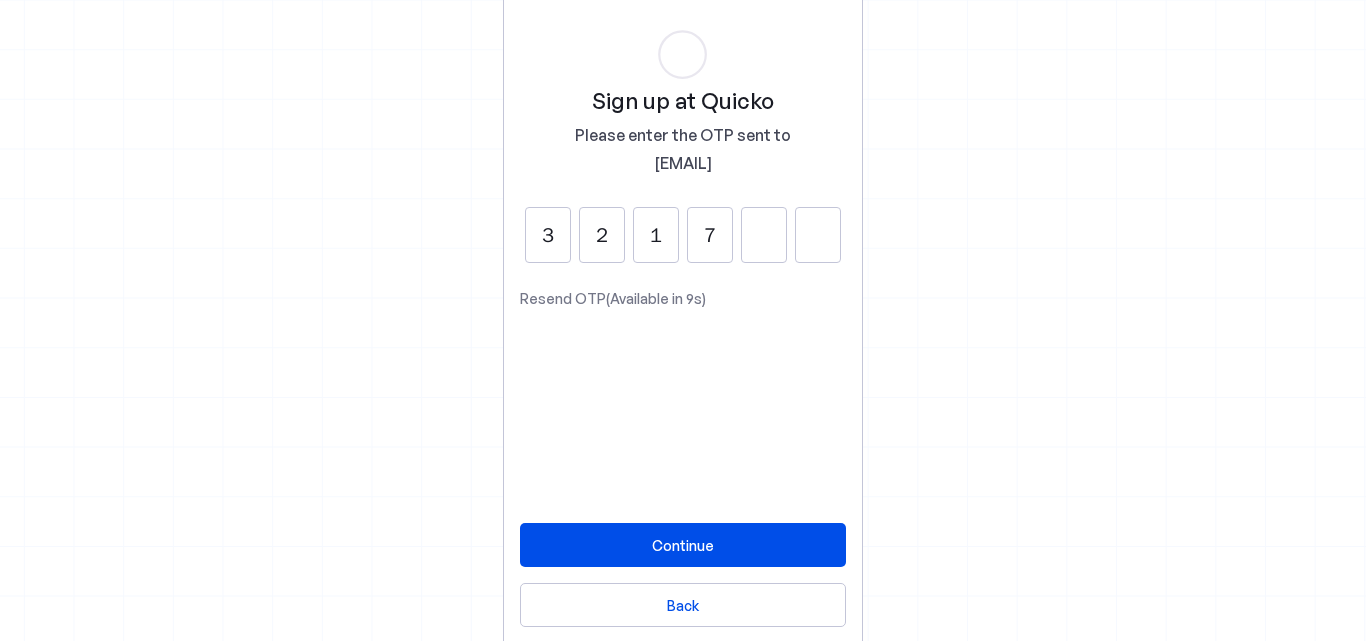type on "7" 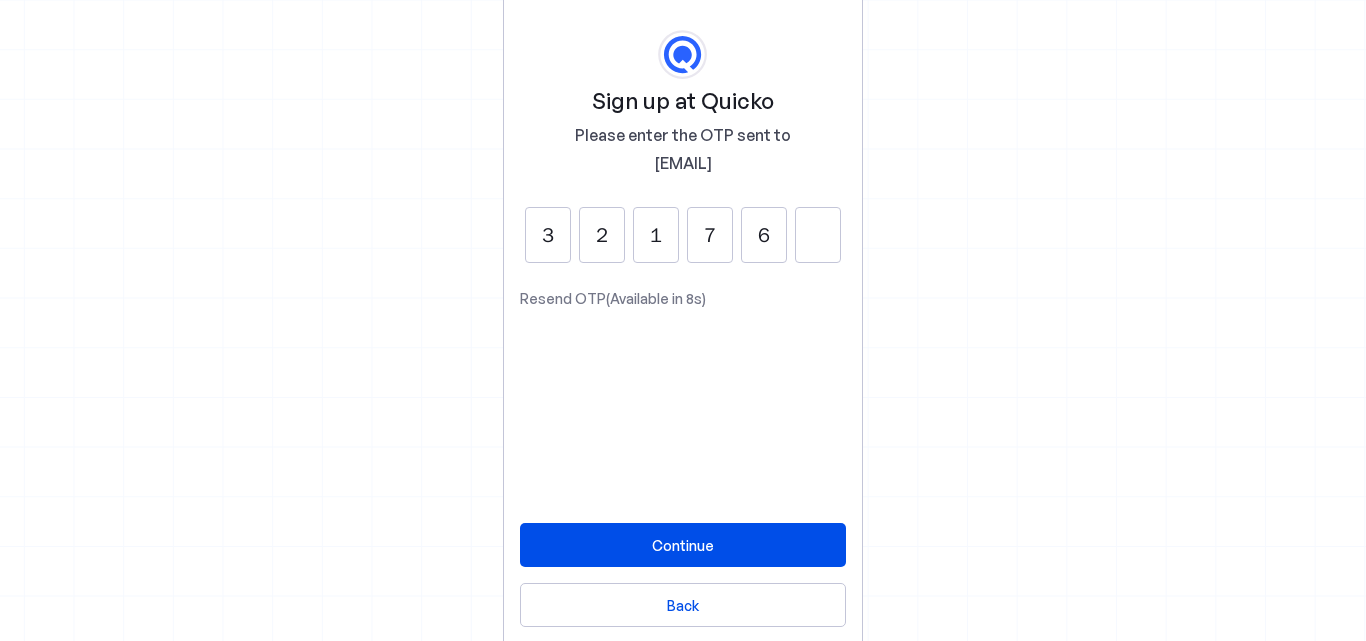 type on "6" 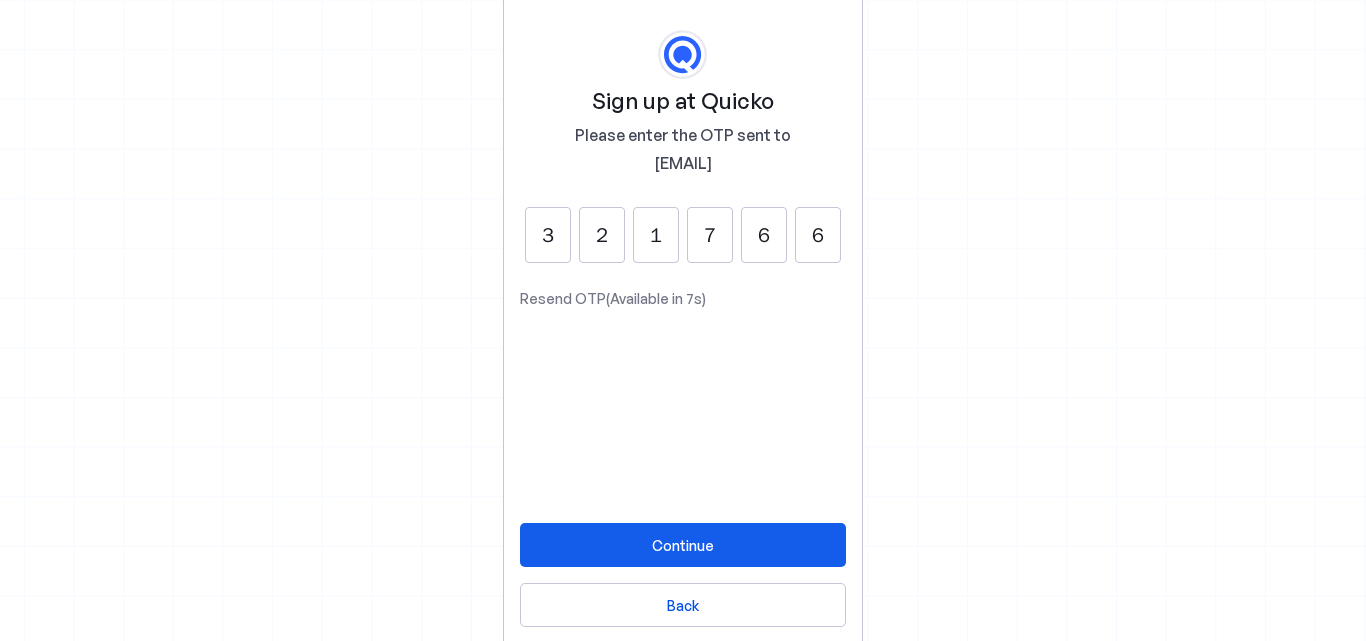 type on "6" 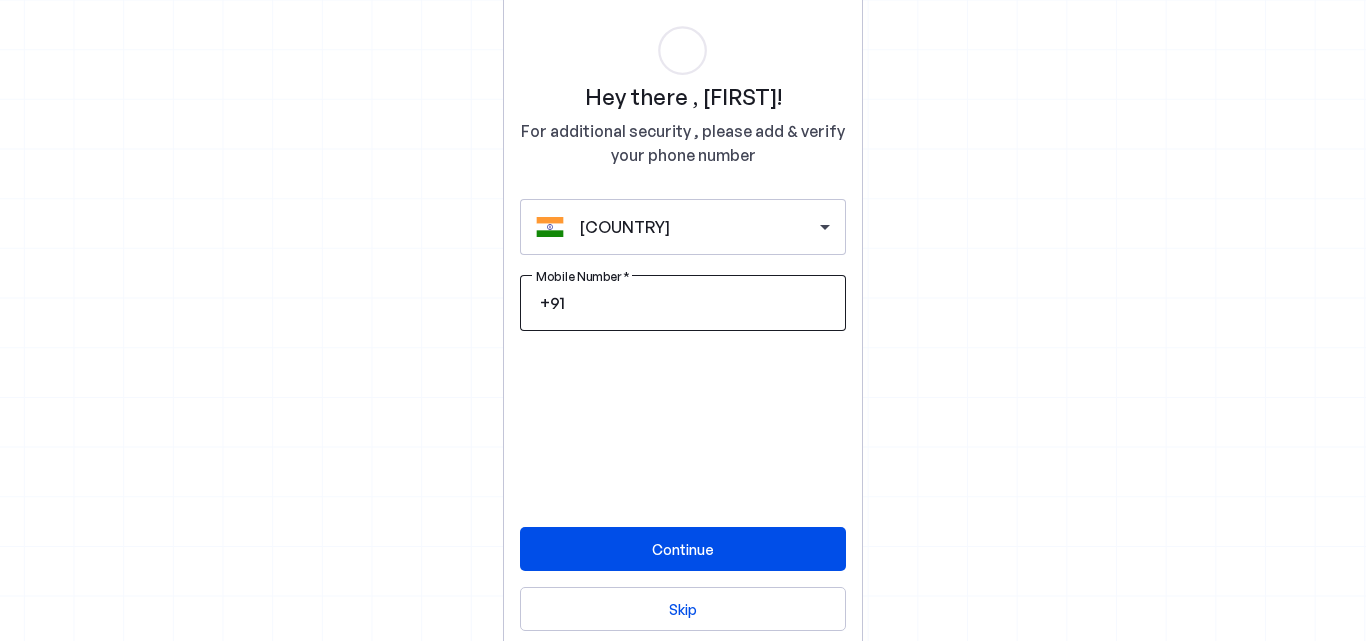 click on "Mobile Number" at bounding box center (699, 303) 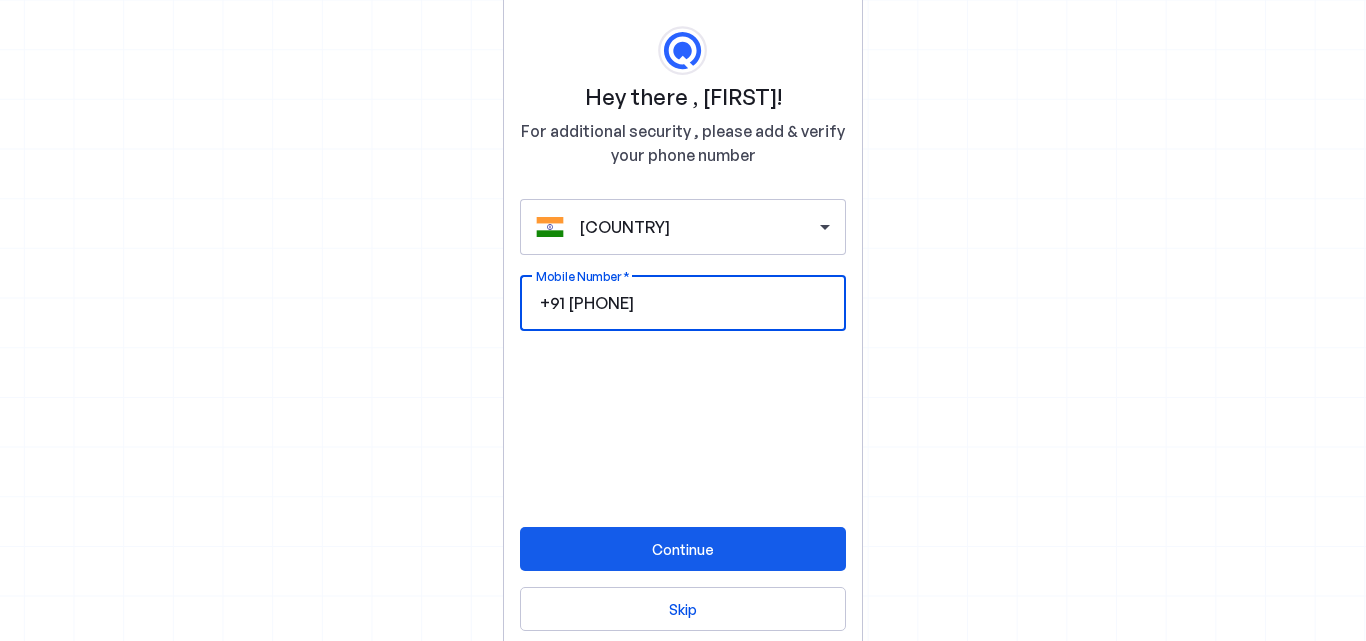 type on "9993422019" 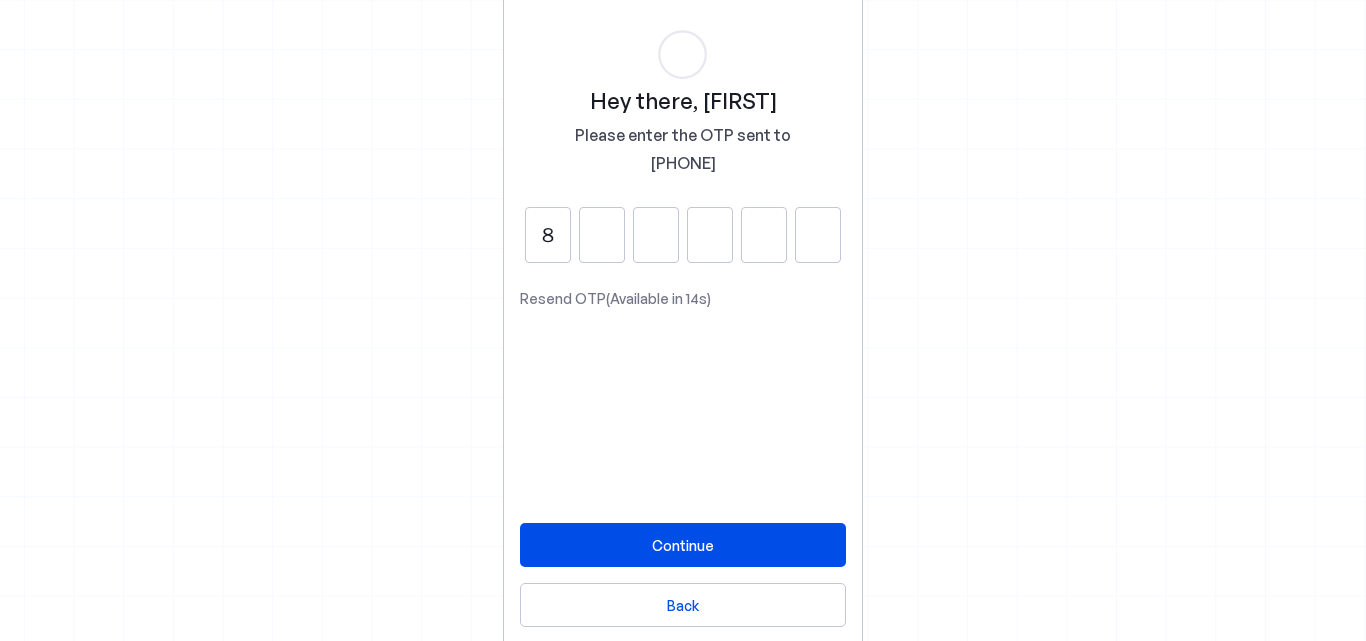 type on "8" 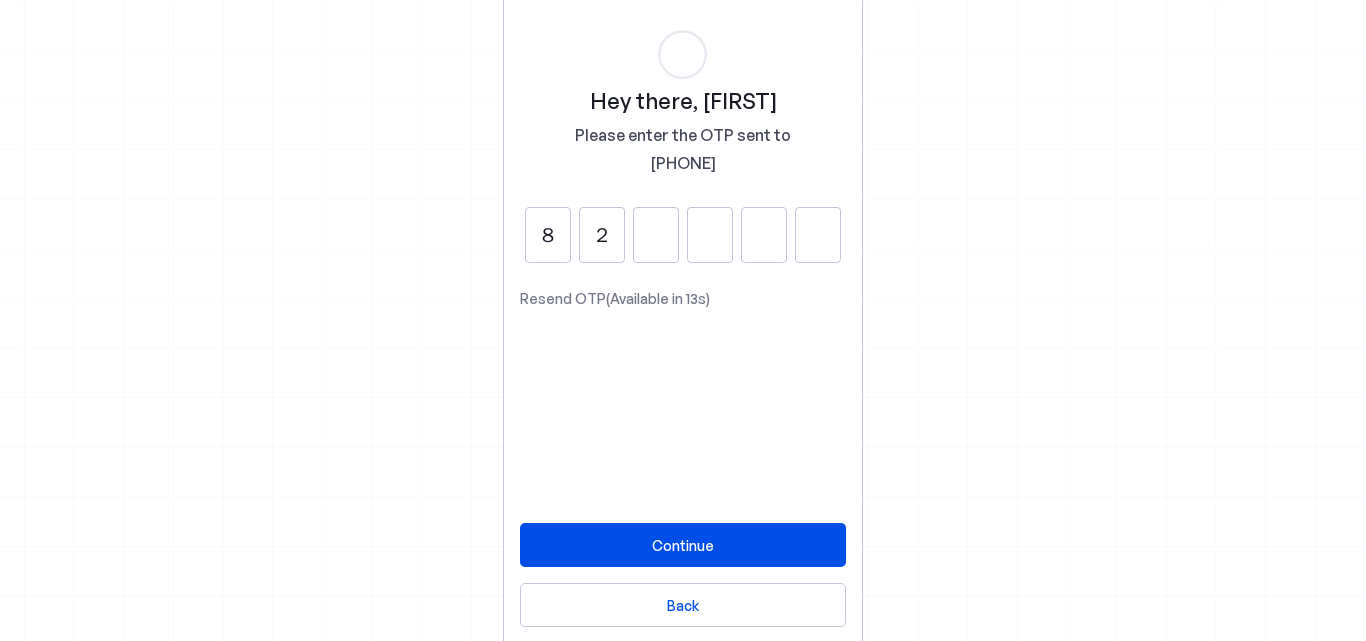 type on "2" 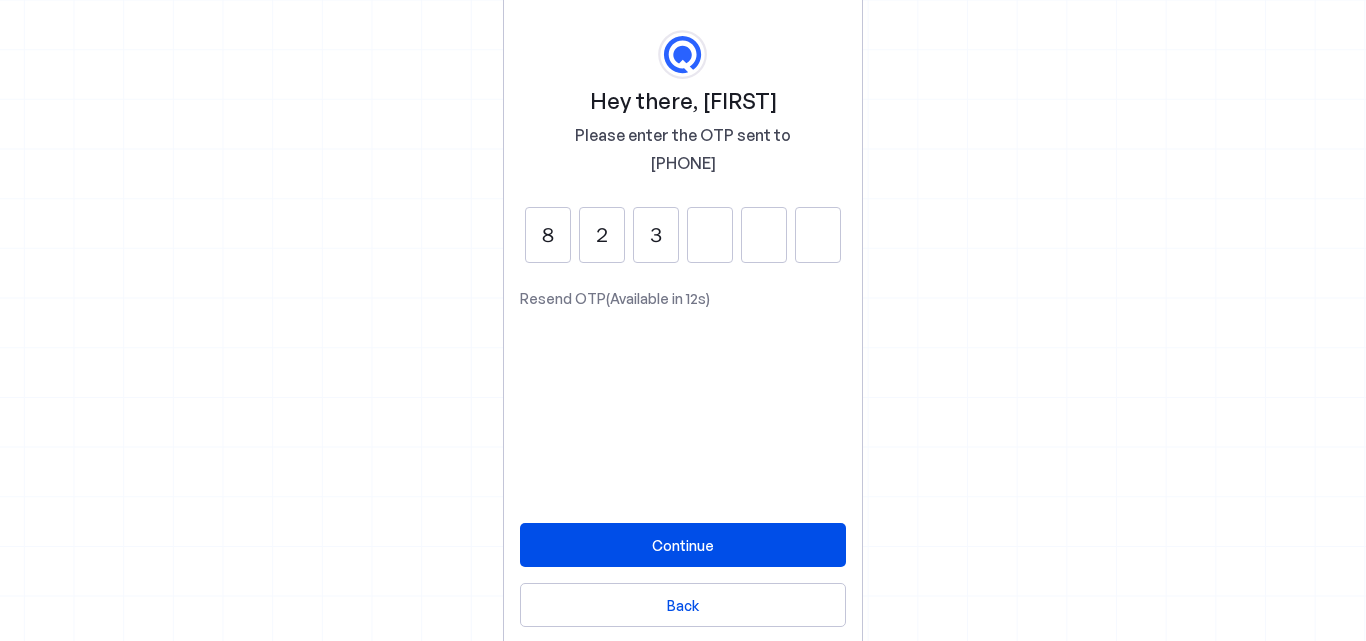 type on "3" 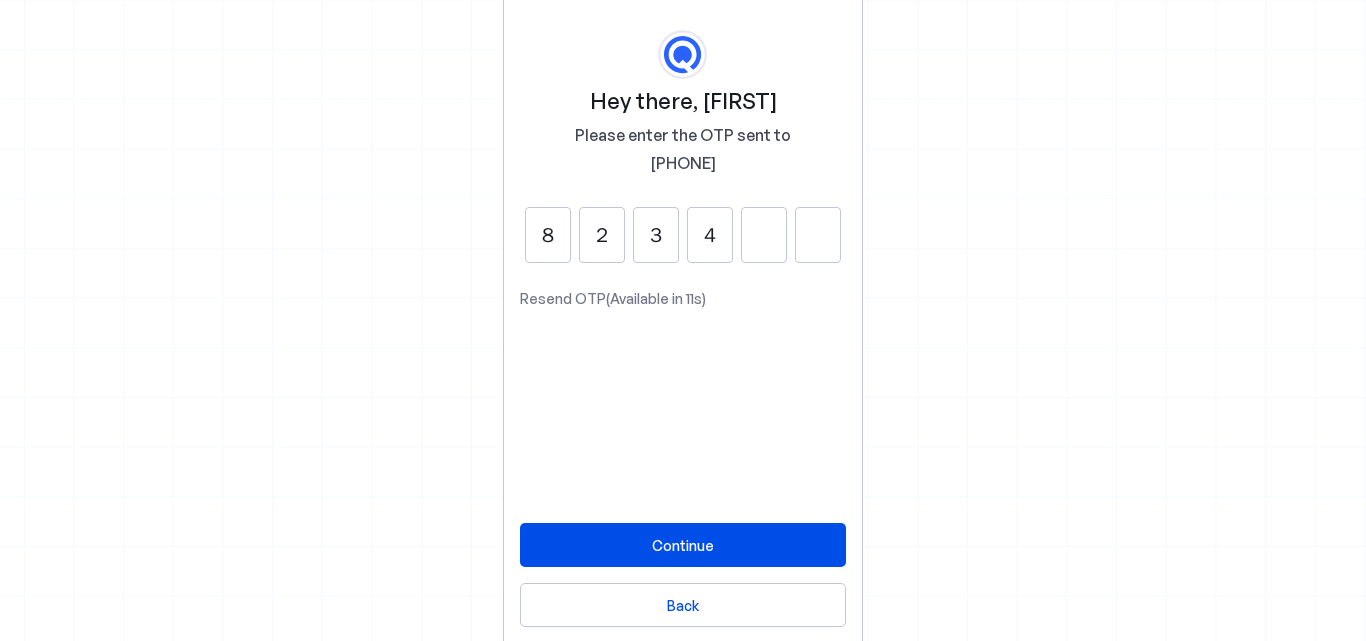 type on "4" 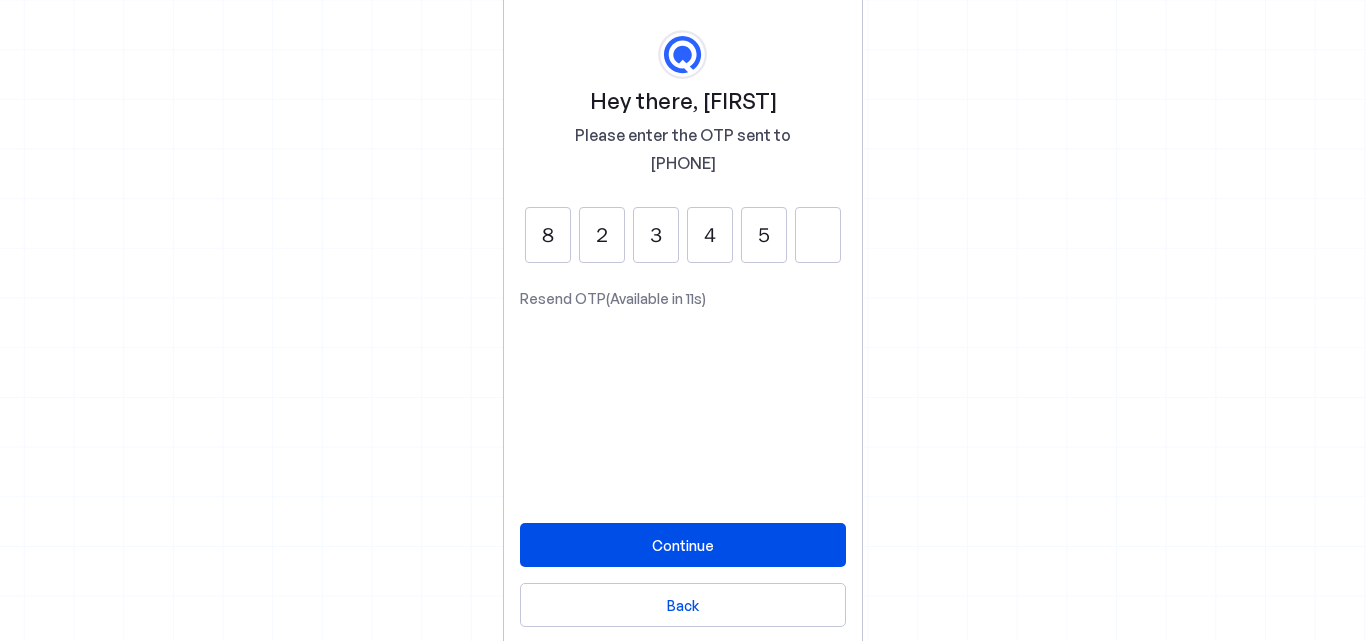 type on "5" 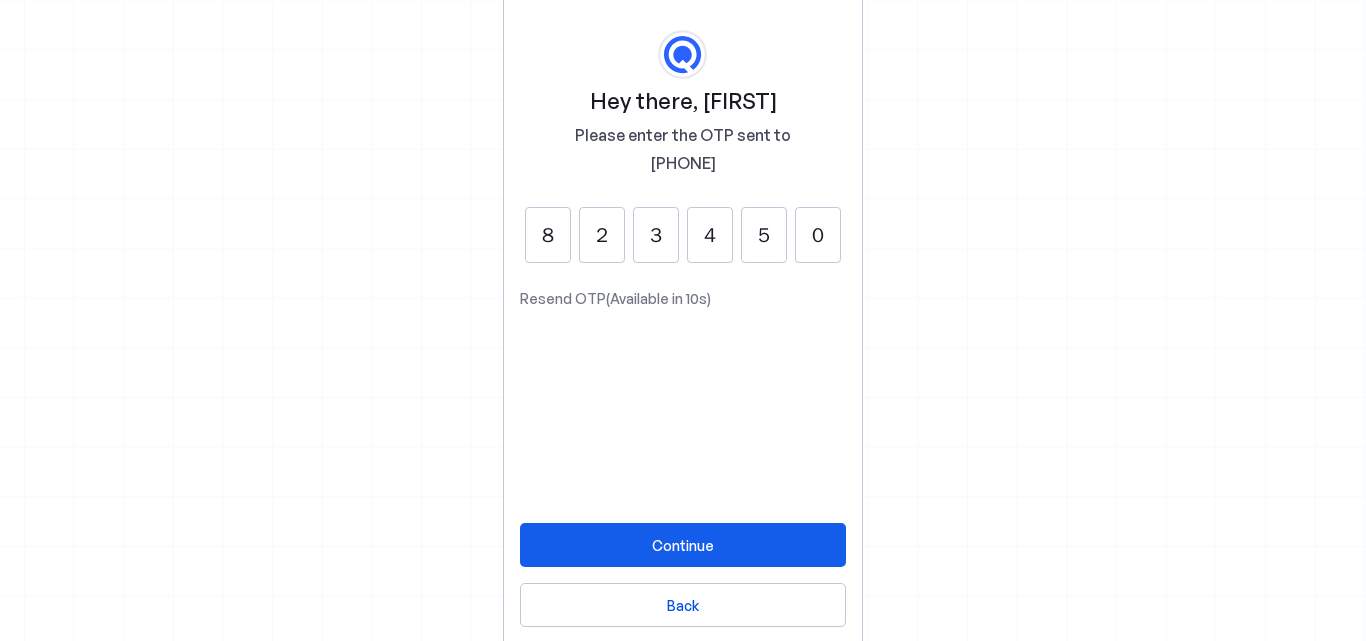 type on "0" 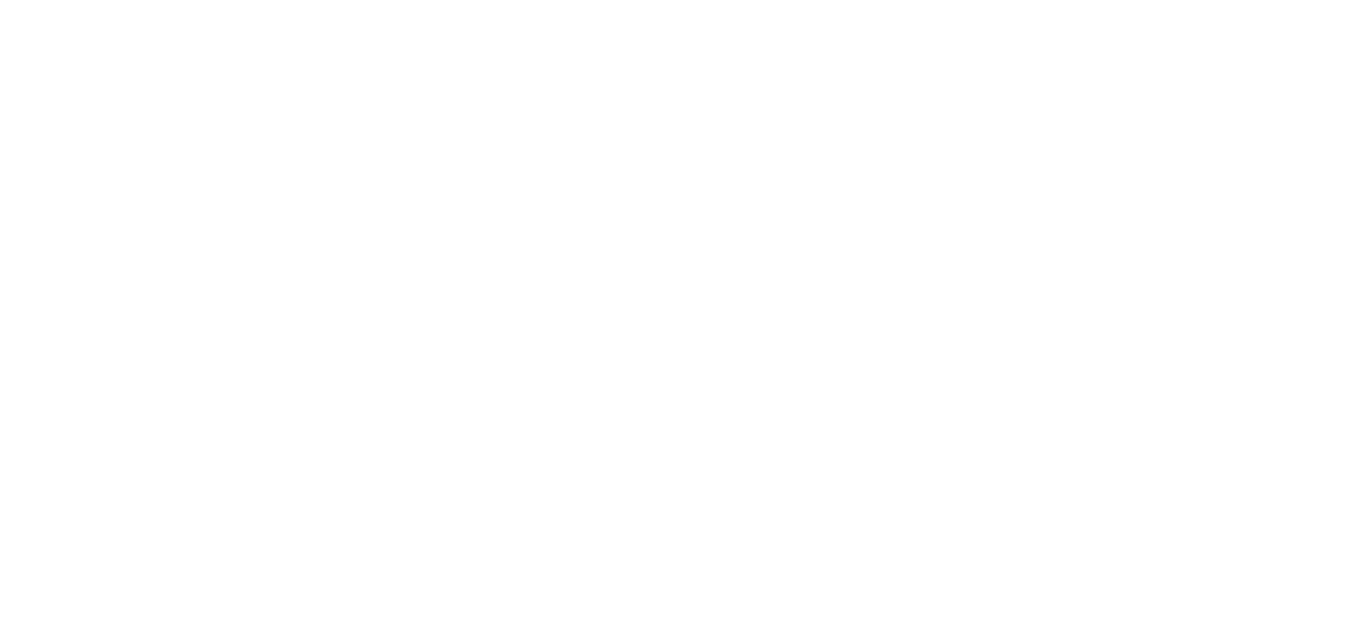scroll, scrollTop: 0, scrollLeft: 0, axis: both 